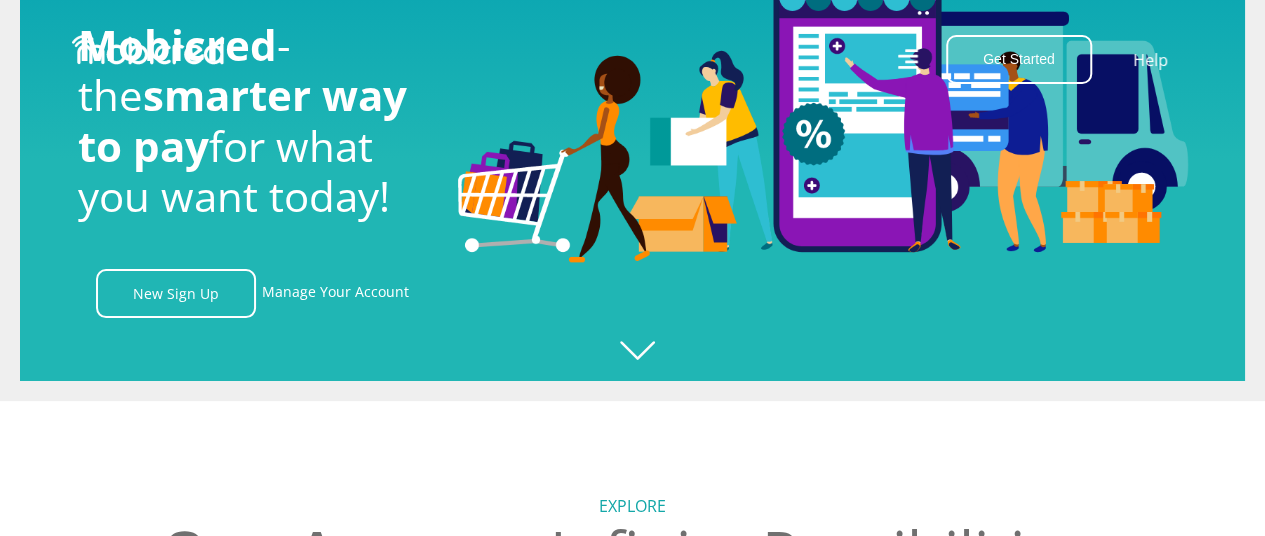 scroll, scrollTop: 0, scrollLeft: 0, axis: both 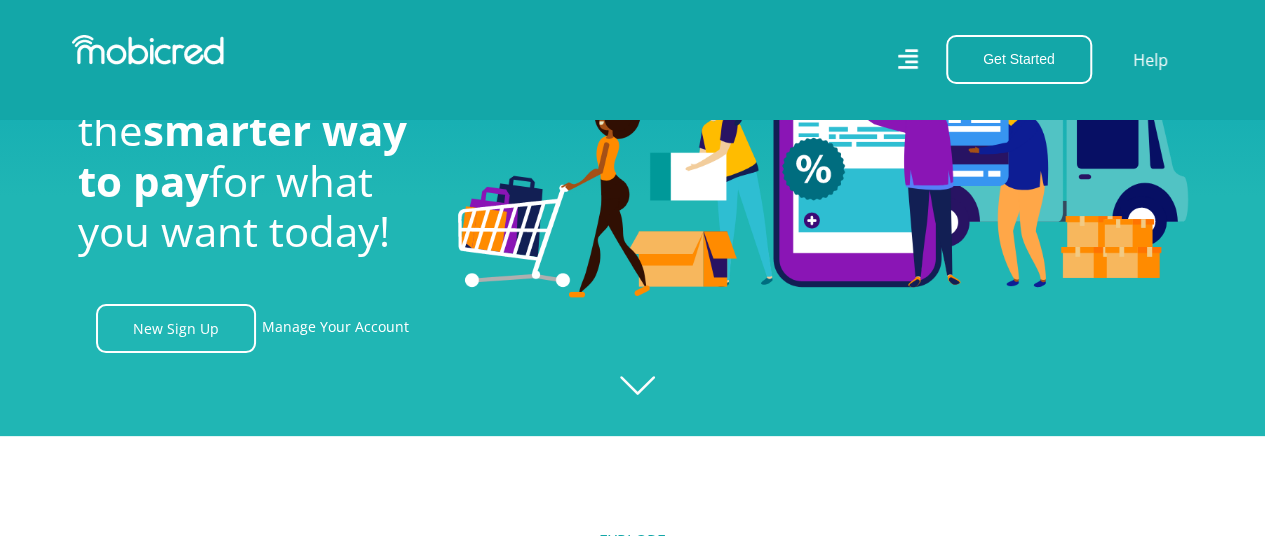 click on "New Sign Up
Manage Your Account" at bounding box center (253, 328) 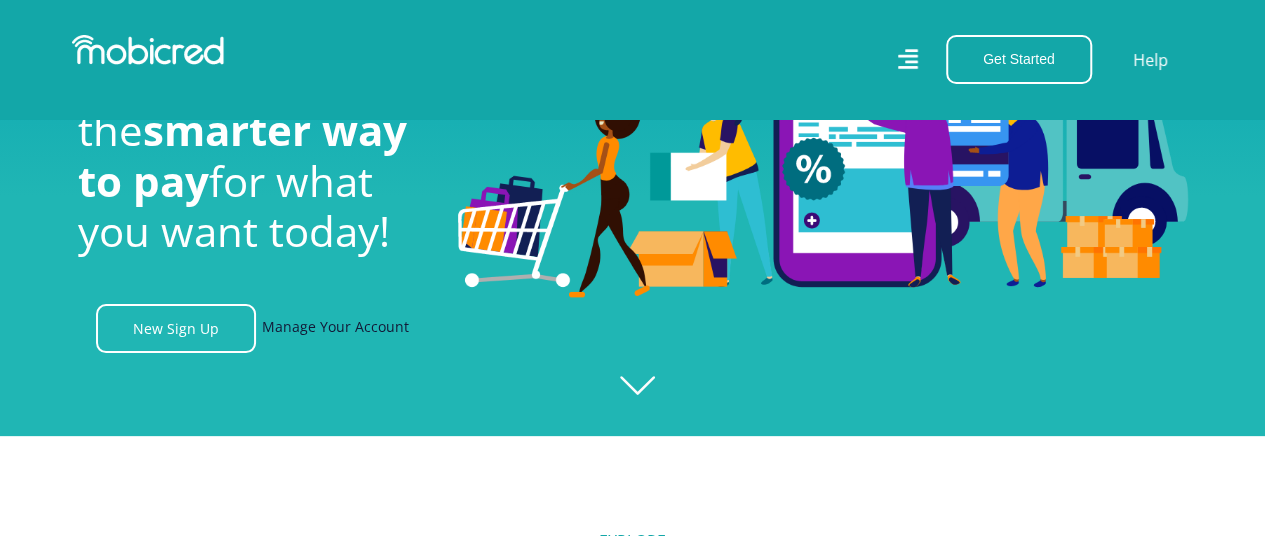 click on "Manage Your Account" at bounding box center [335, 328] 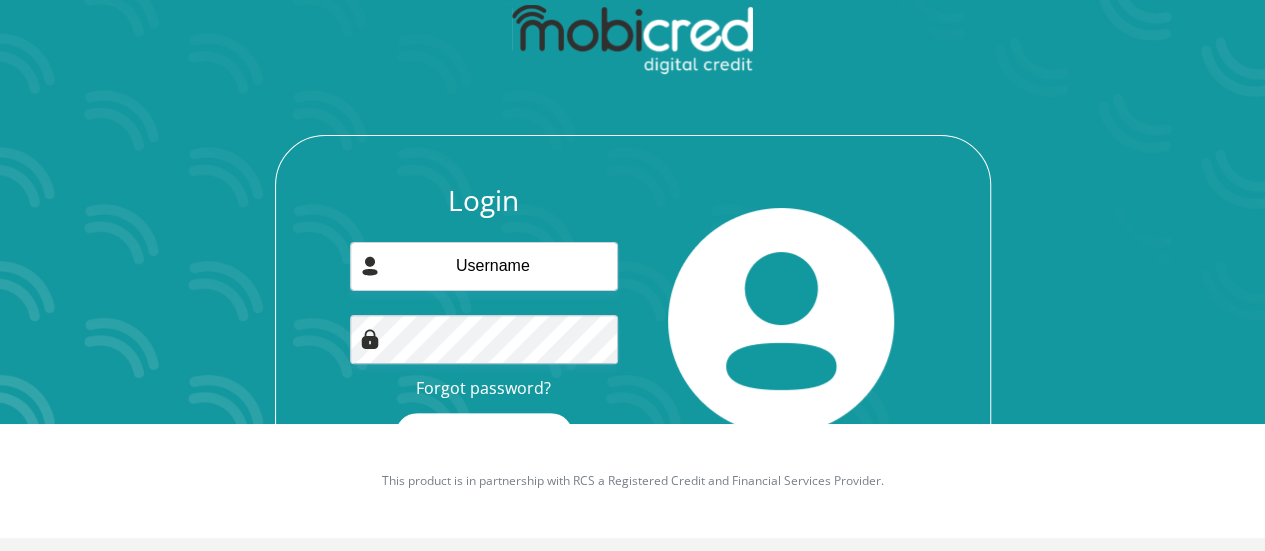scroll, scrollTop: 128, scrollLeft: 0, axis: vertical 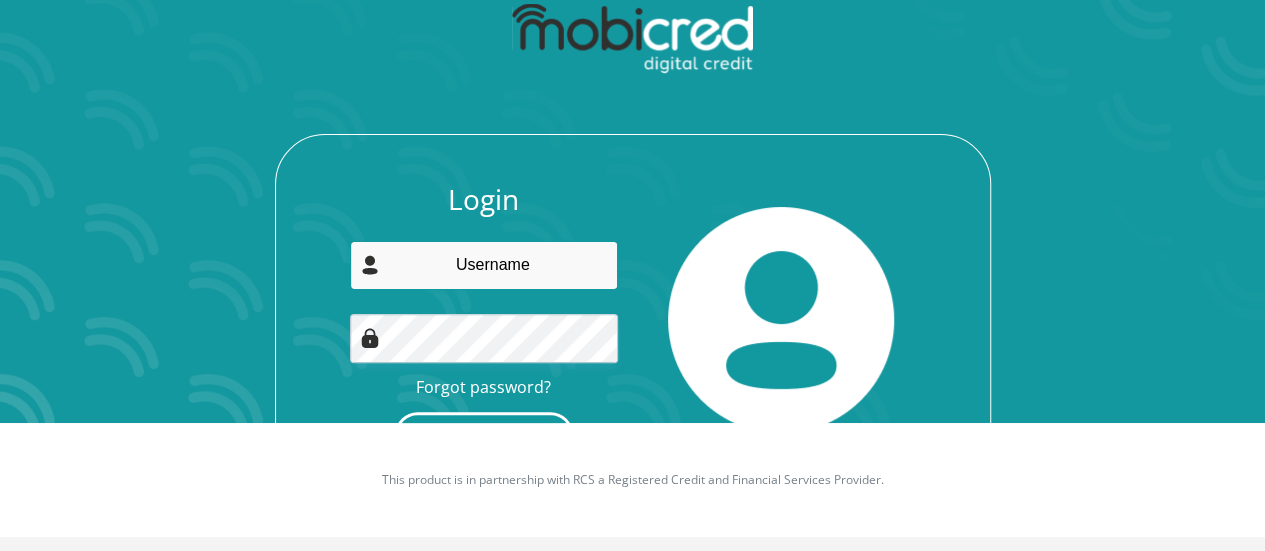 type on "[EMAIL]" 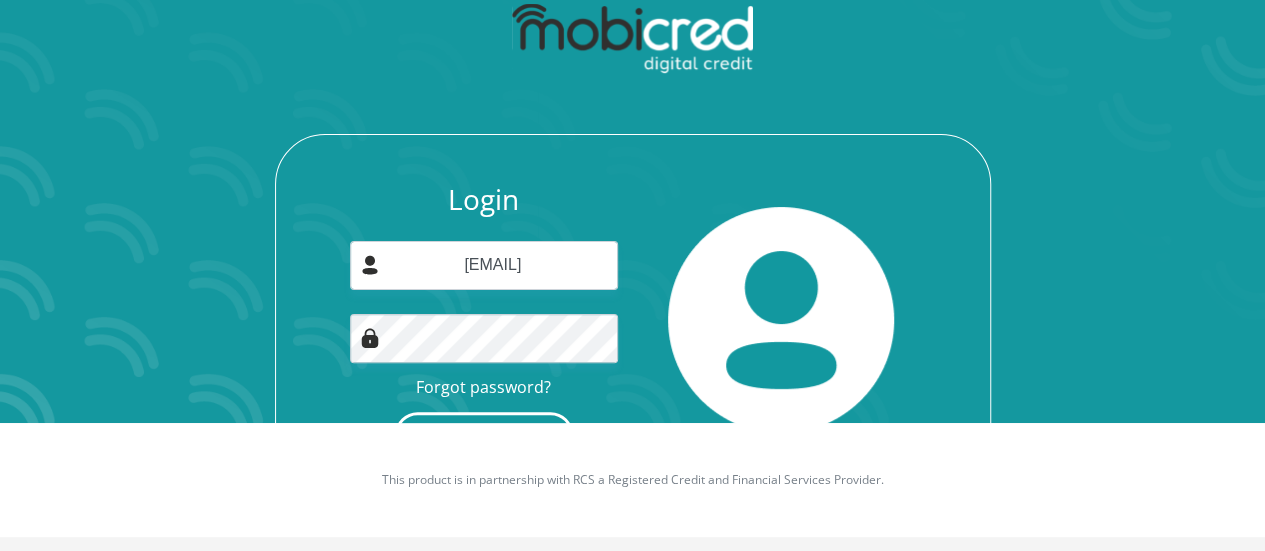 click on "Login" at bounding box center [484, 434] 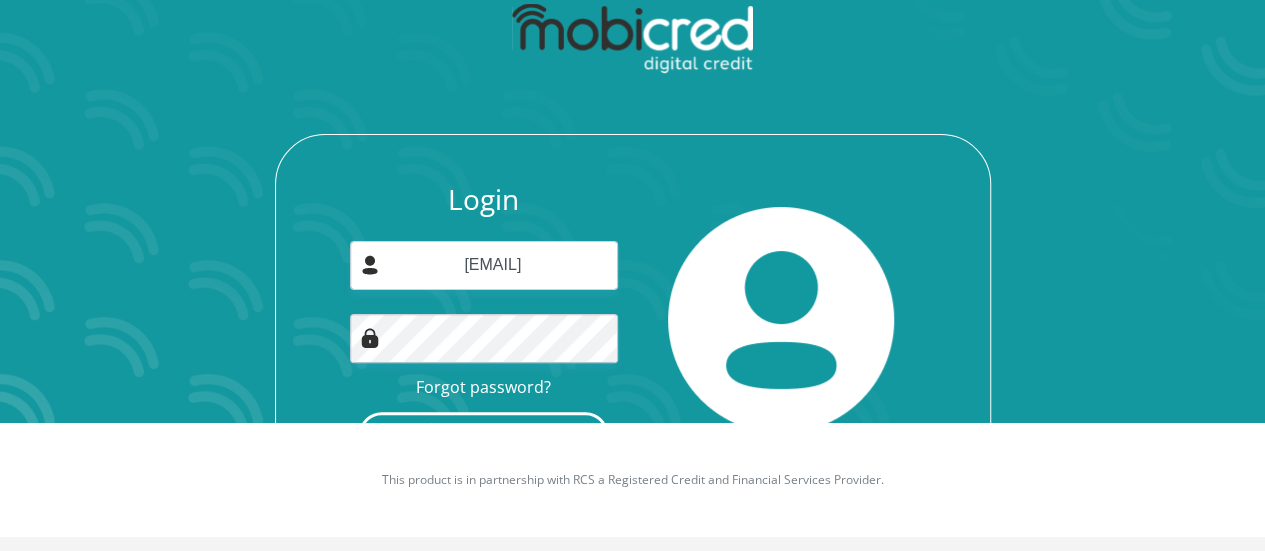 scroll, scrollTop: 0, scrollLeft: 0, axis: both 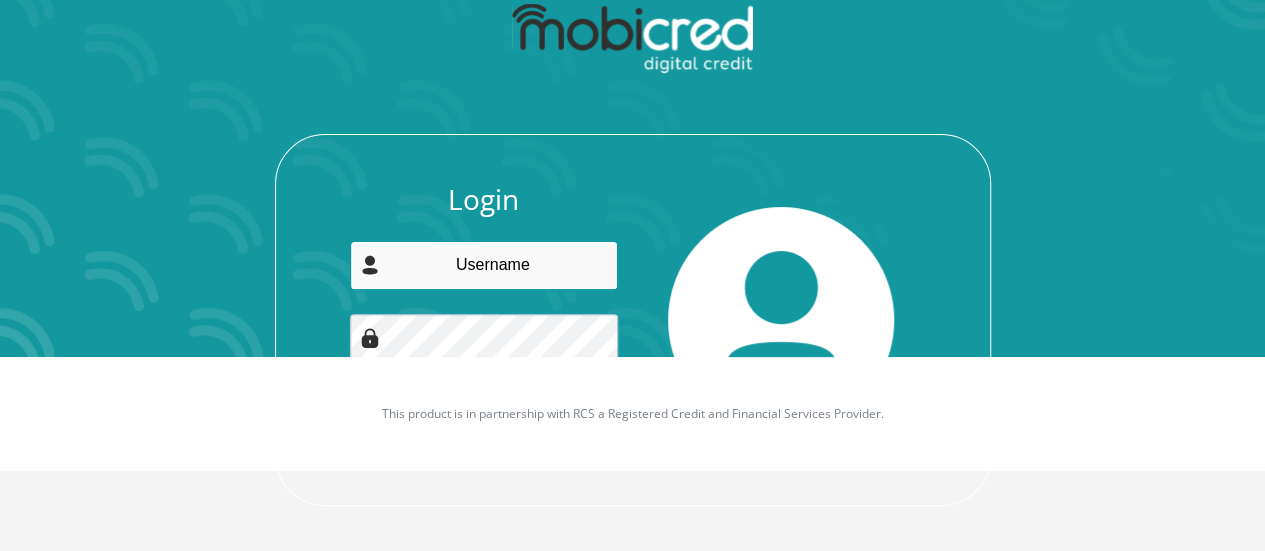 type on "[EMAIL]" 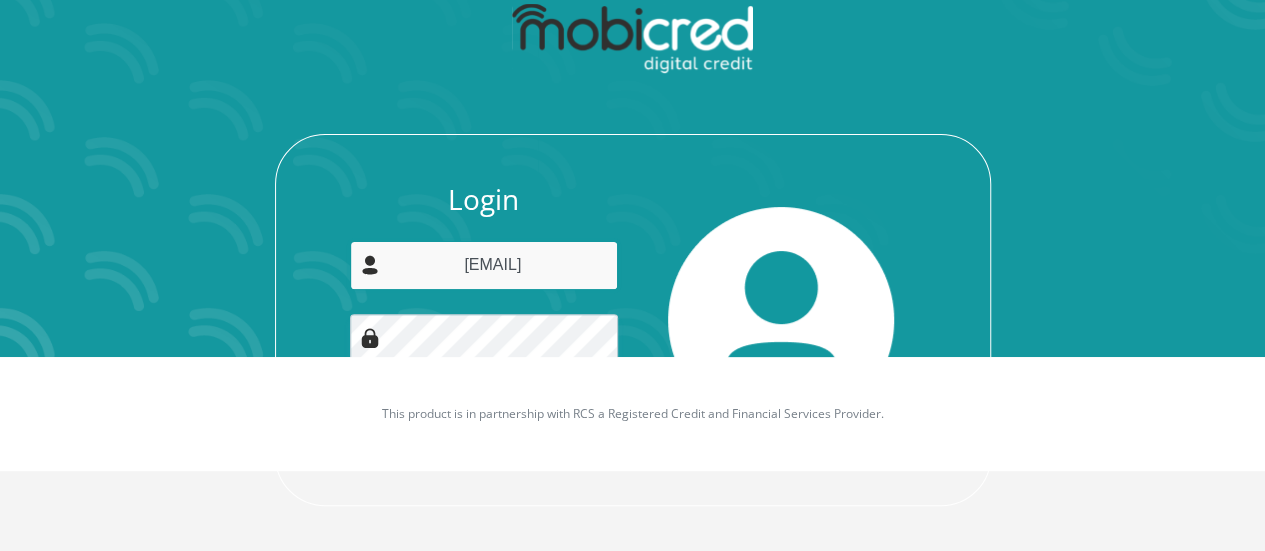 click on "lpmazubane@gmail.com" at bounding box center [484, 265] 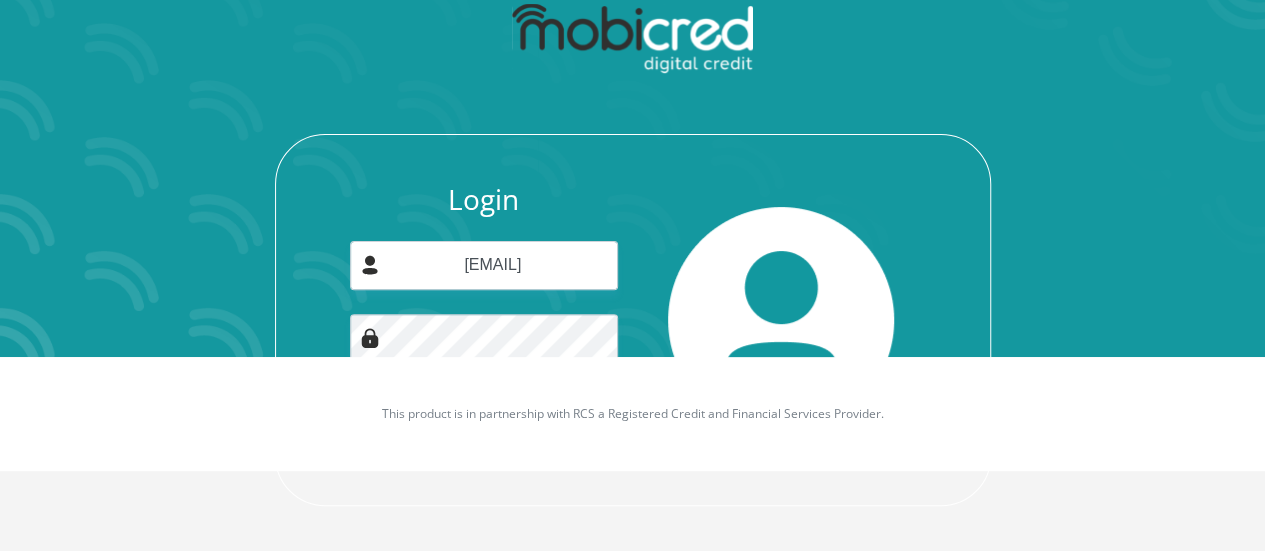click on "Forgot password?" at bounding box center (483, 387) 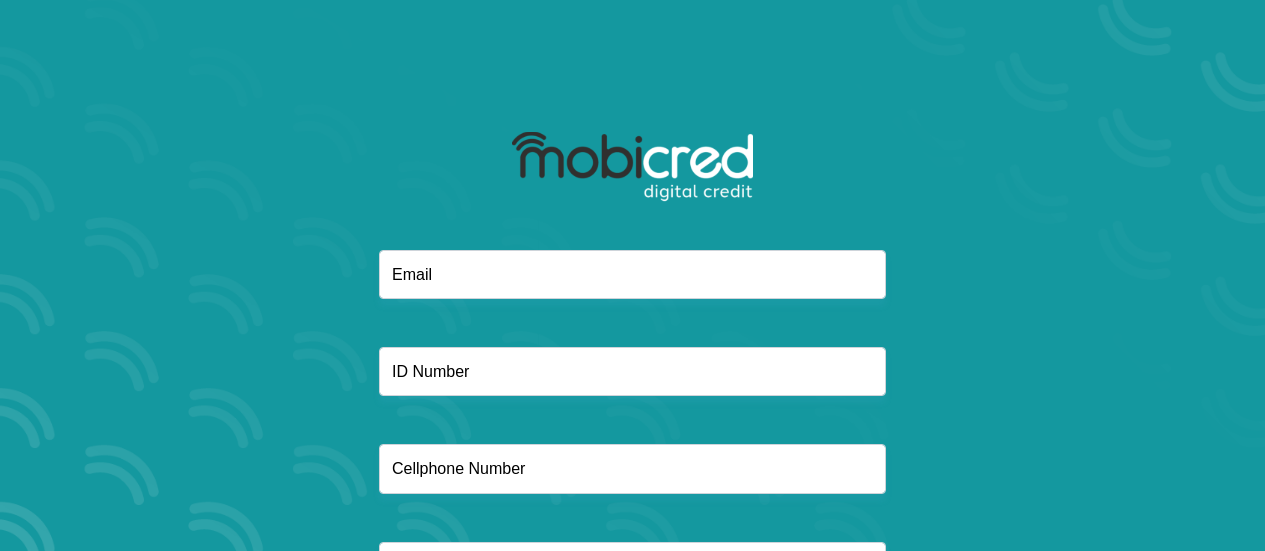 scroll, scrollTop: 0, scrollLeft: 0, axis: both 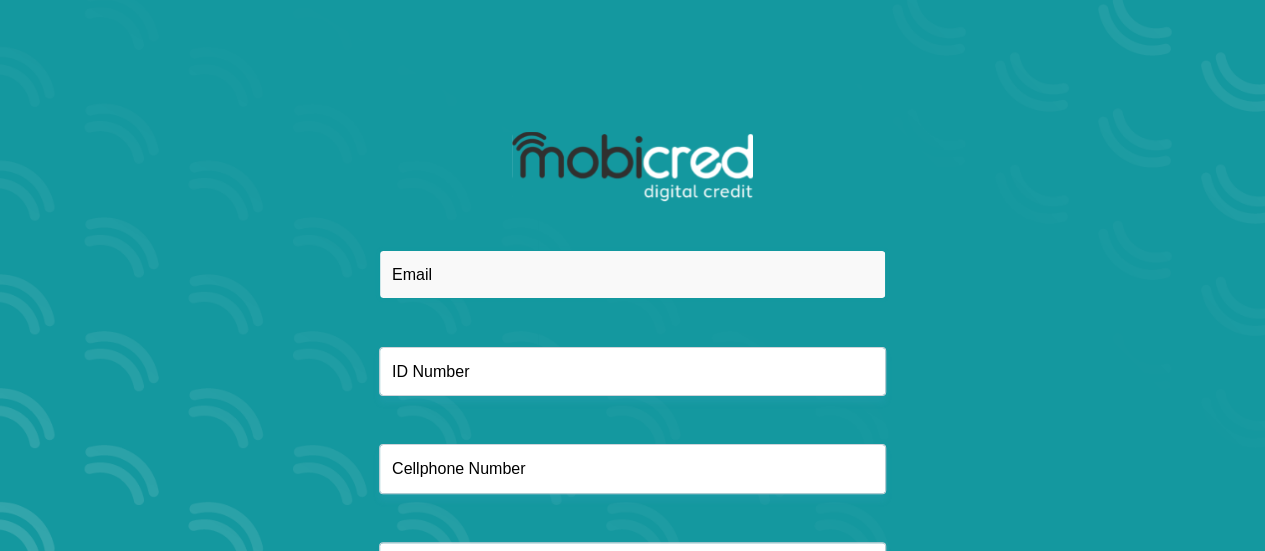 click at bounding box center [632, 274] 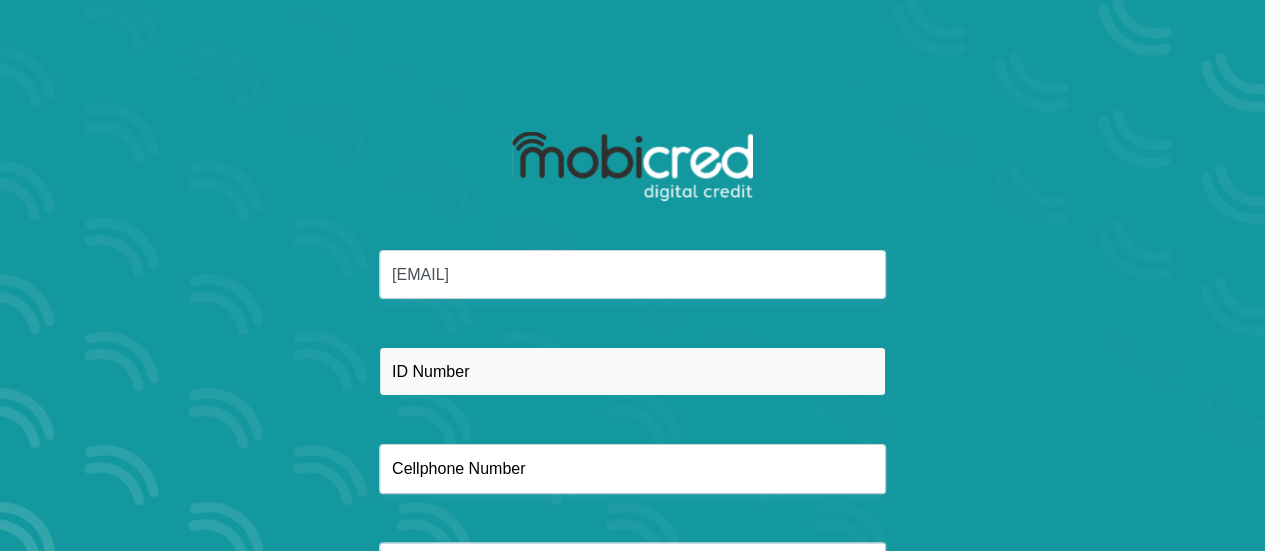 click at bounding box center (632, 371) 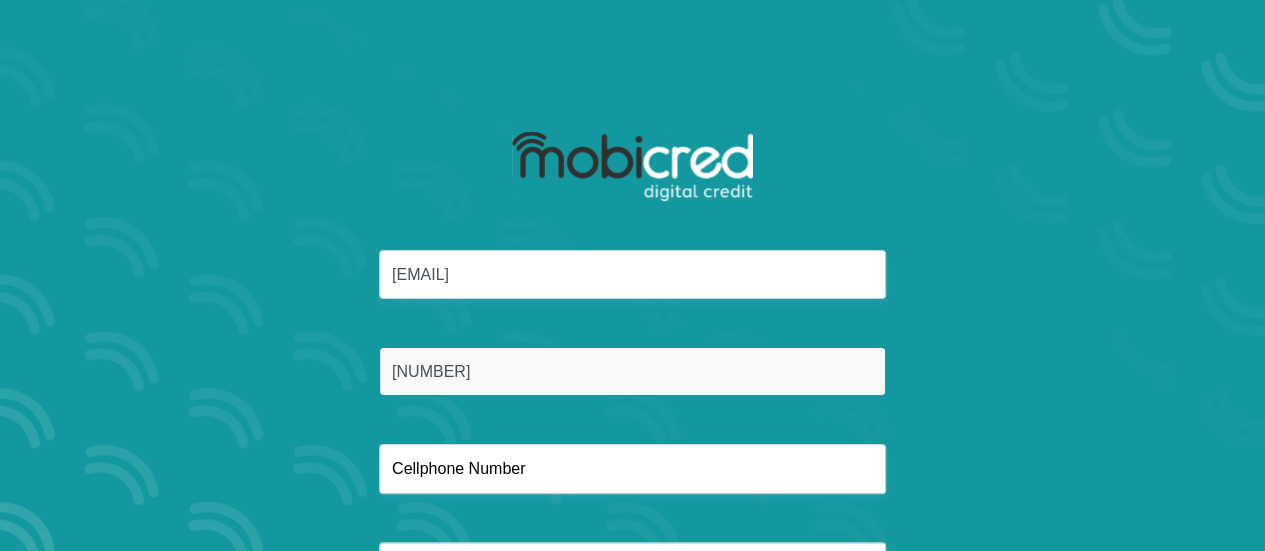 type on "8206250703084" 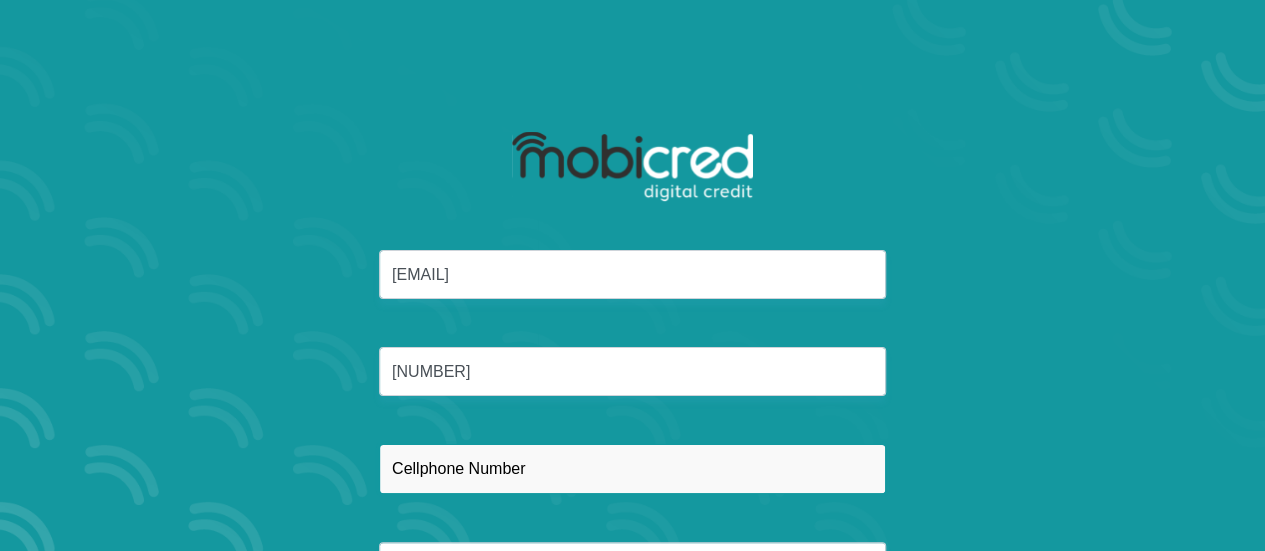 click at bounding box center [632, 468] 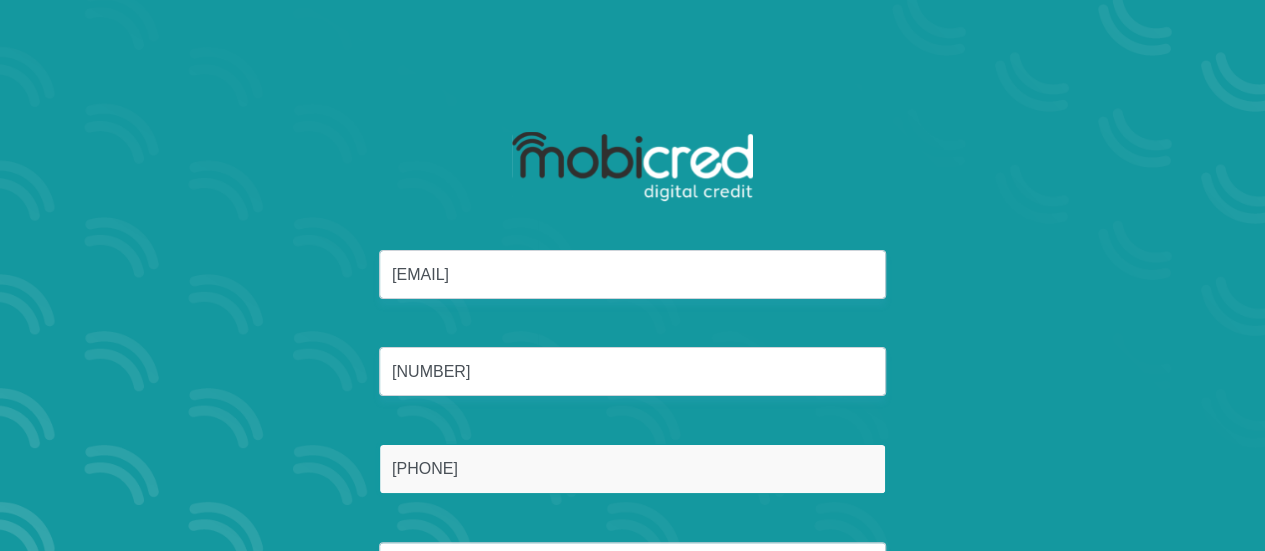 type on "Mazubane" 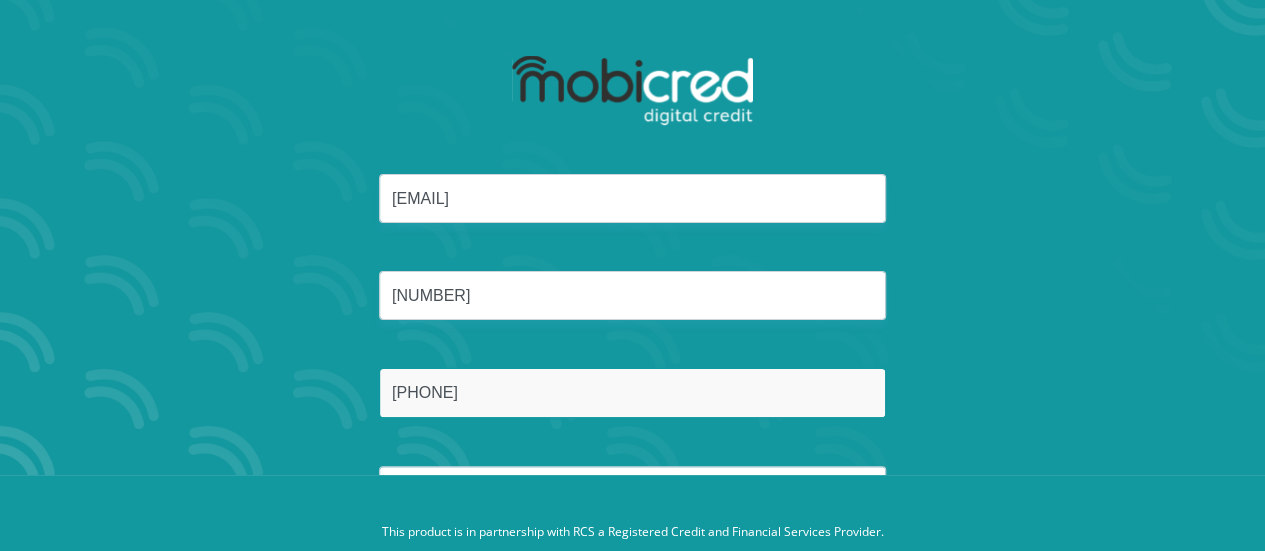 scroll, scrollTop: 179, scrollLeft: 0, axis: vertical 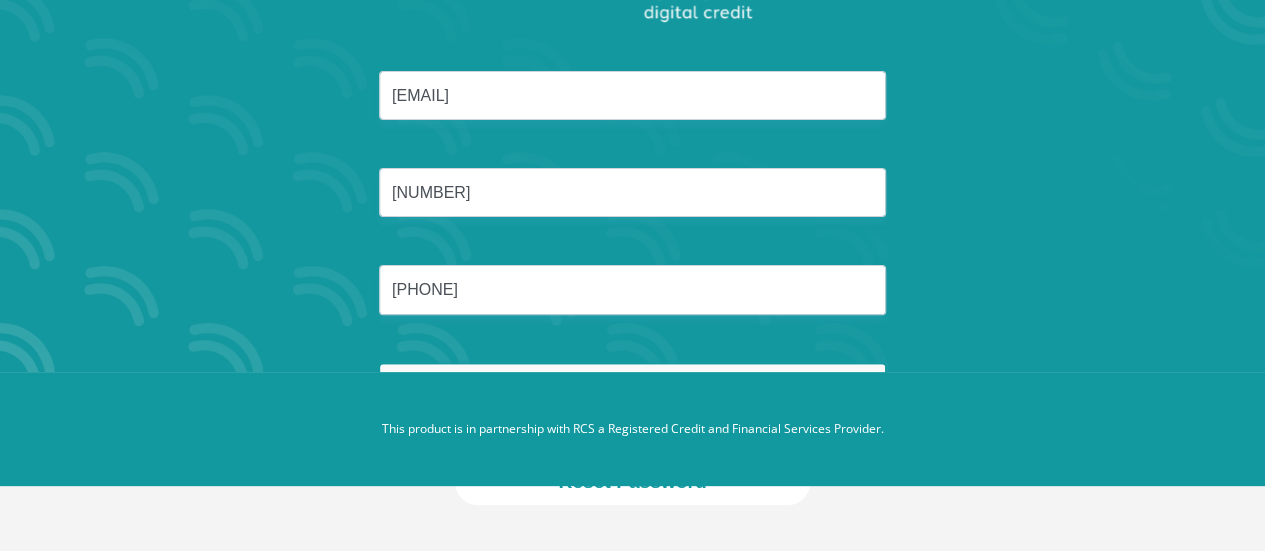 click on "Mazubane" at bounding box center [632, 387] 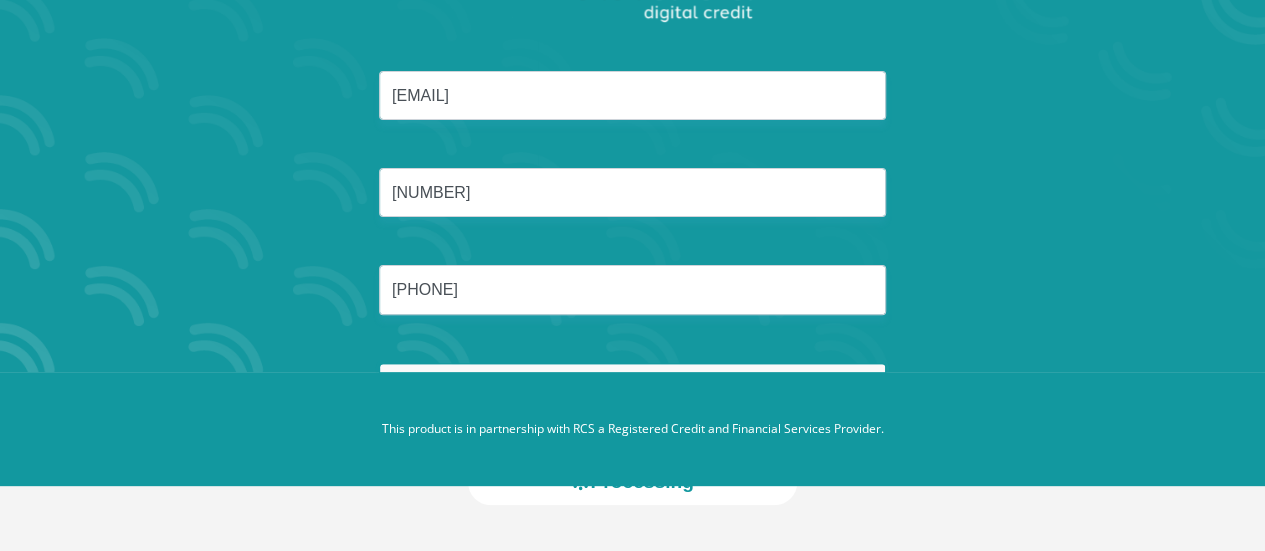 scroll, scrollTop: 0, scrollLeft: 0, axis: both 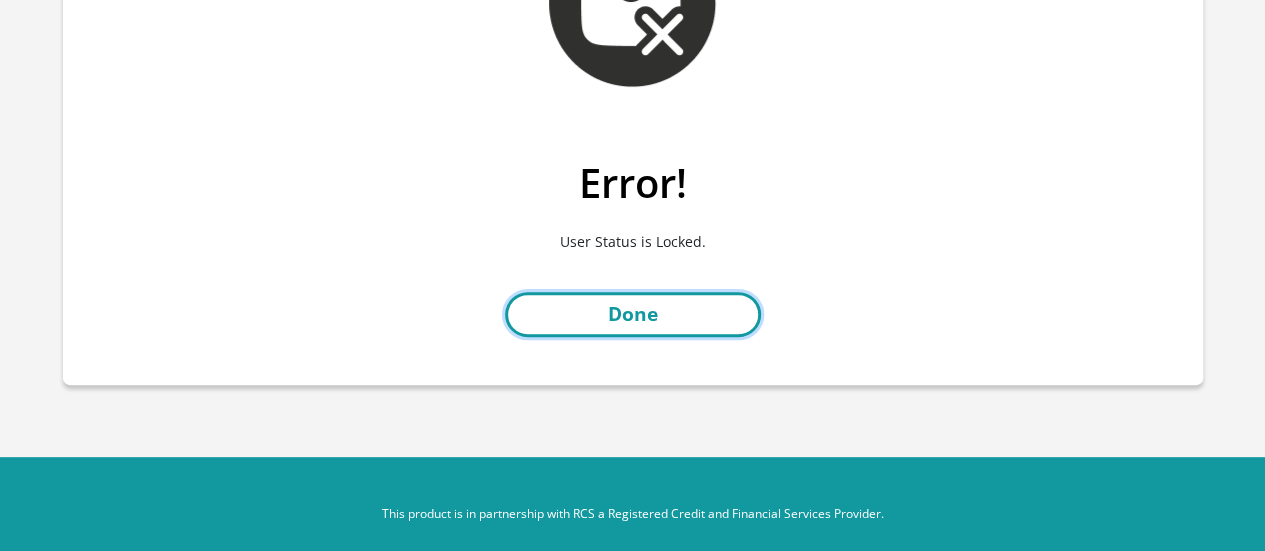 click on "Done" at bounding box center (633, 314) 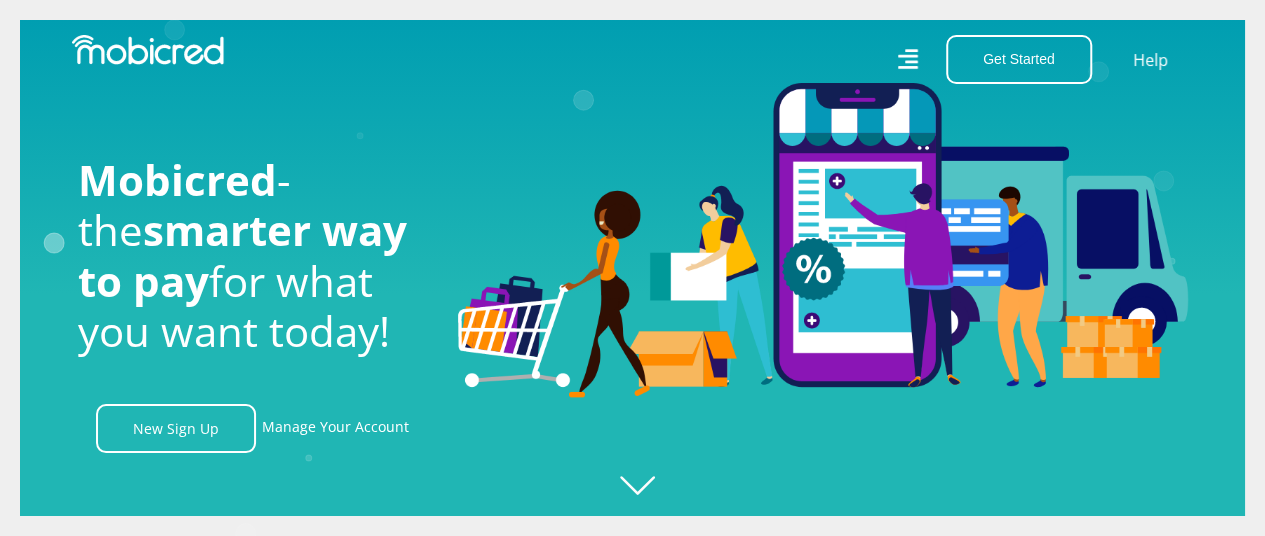 scroll, scrollTop: 100, scrollLeft: 0, axis: vertical 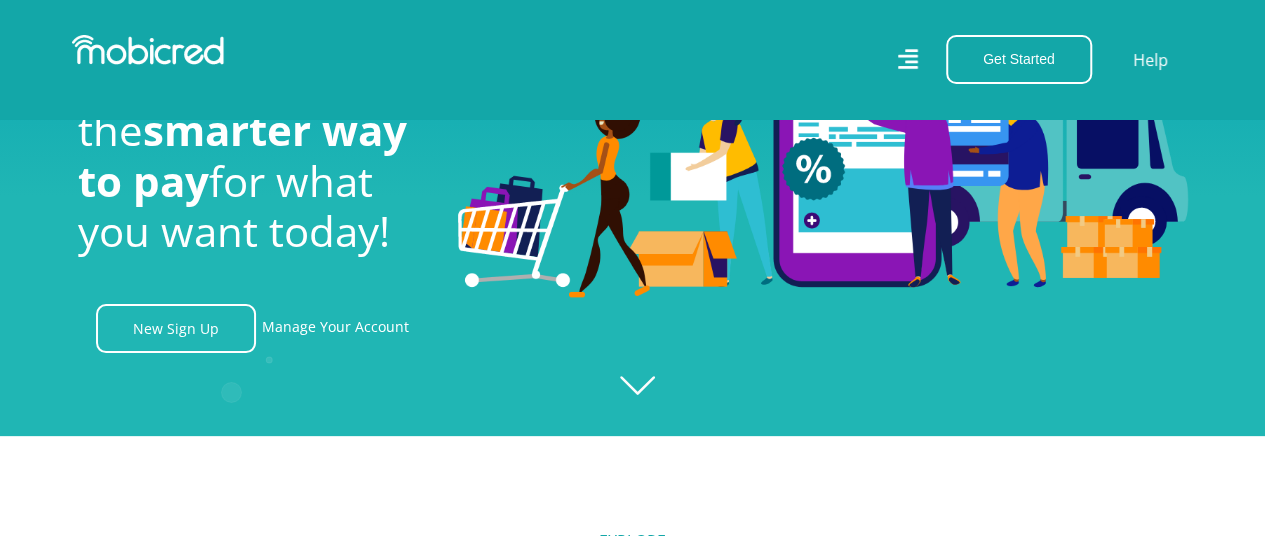 click on "Created with Raphaël 2.3.0" 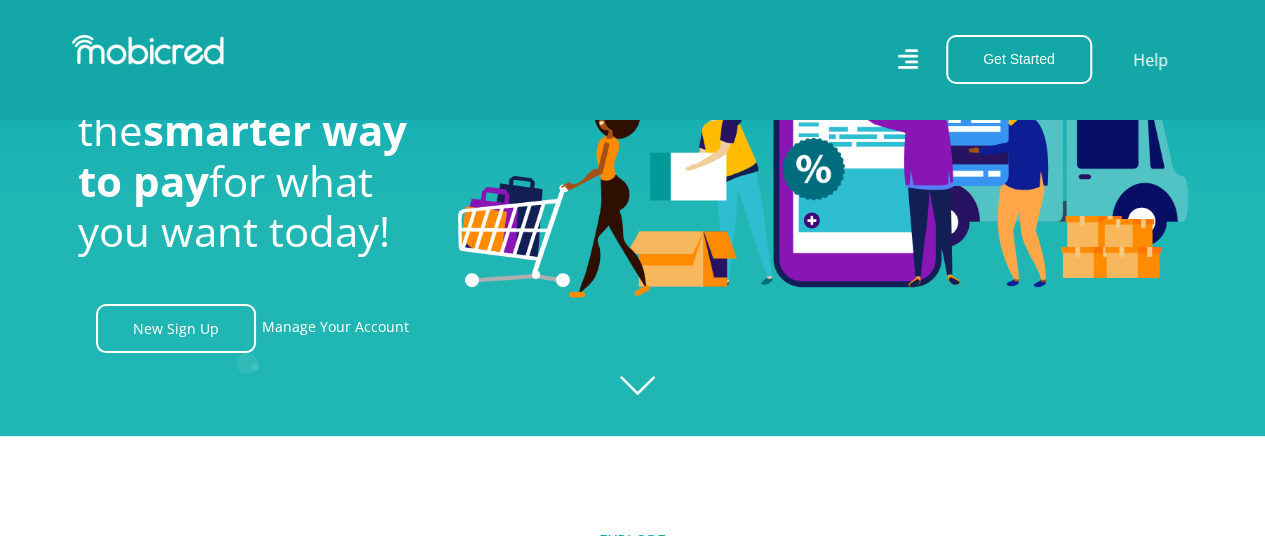 click on "Created with Raphaël 2.3.0" 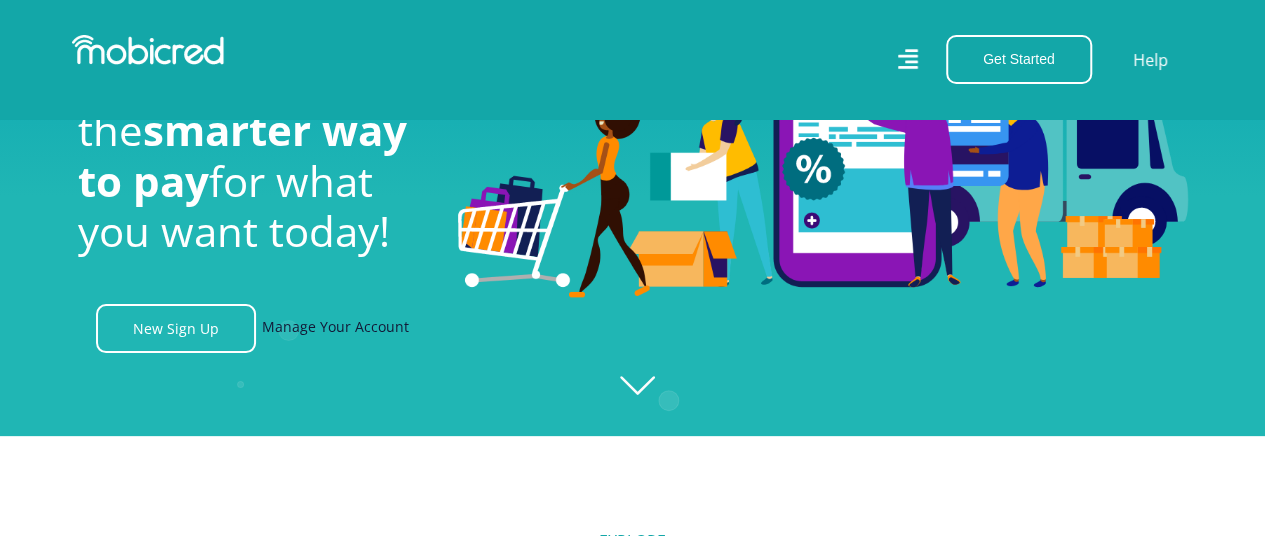 click on "Manage Your Account" at bounding box center [335, 328] 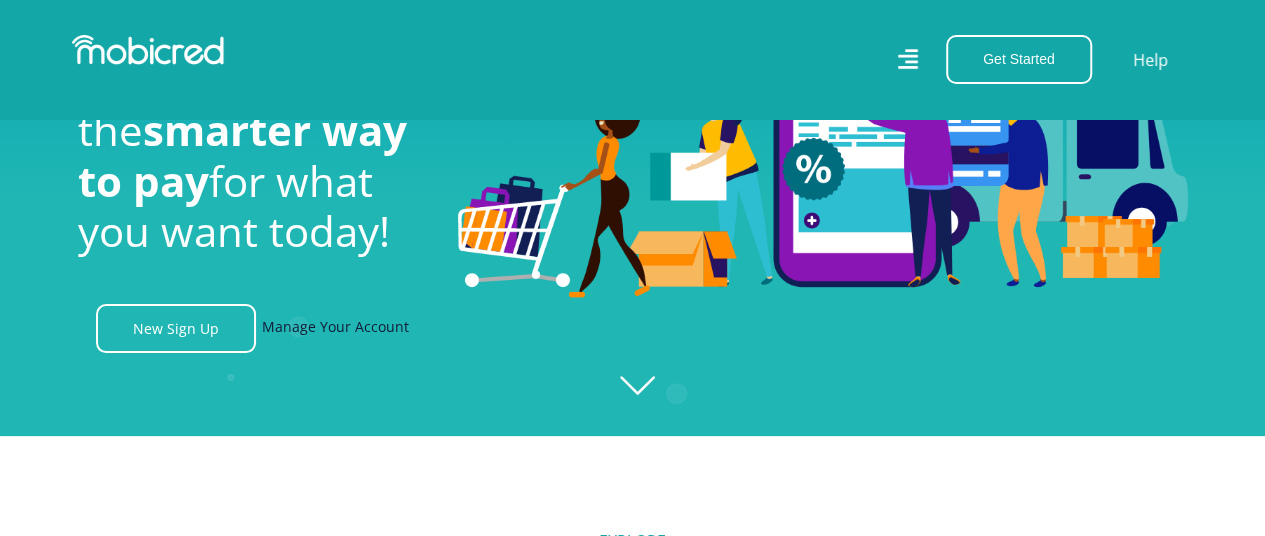 scroll, scrollTop: 0, scrollLeft: 2564, axis: horizontal 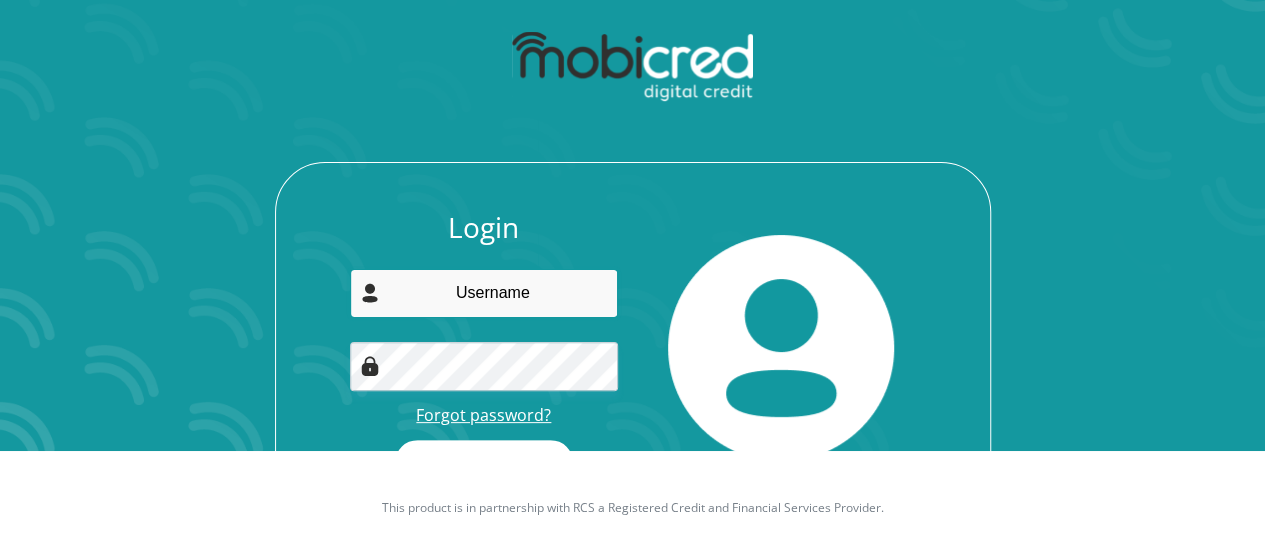 type on "[EMAIL]" 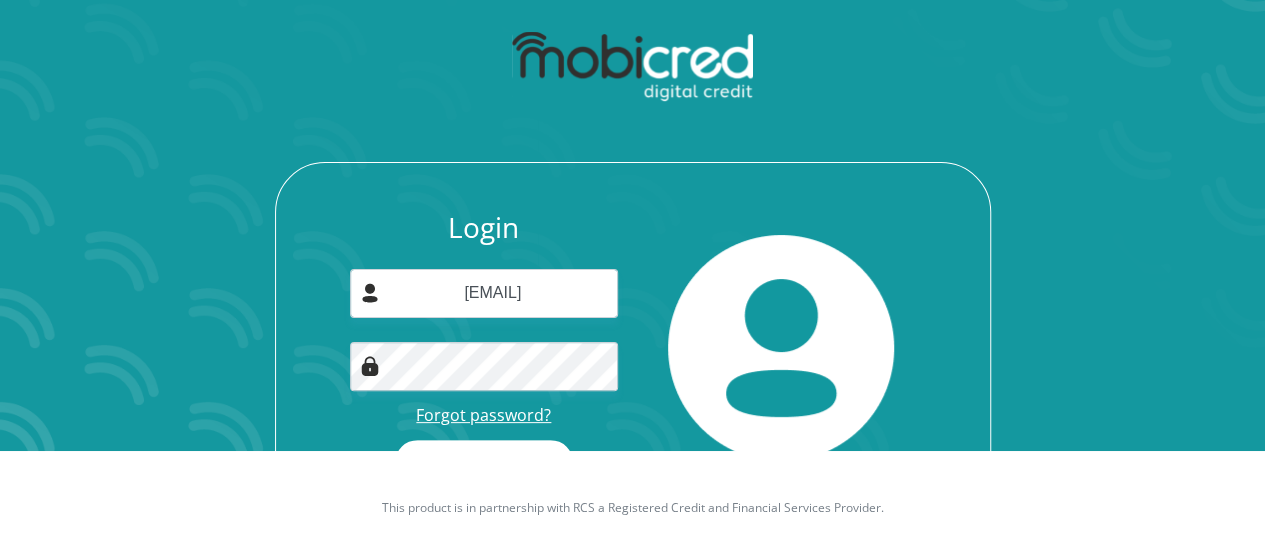 click on "Forgot password?" at bounding box center (483, 415) 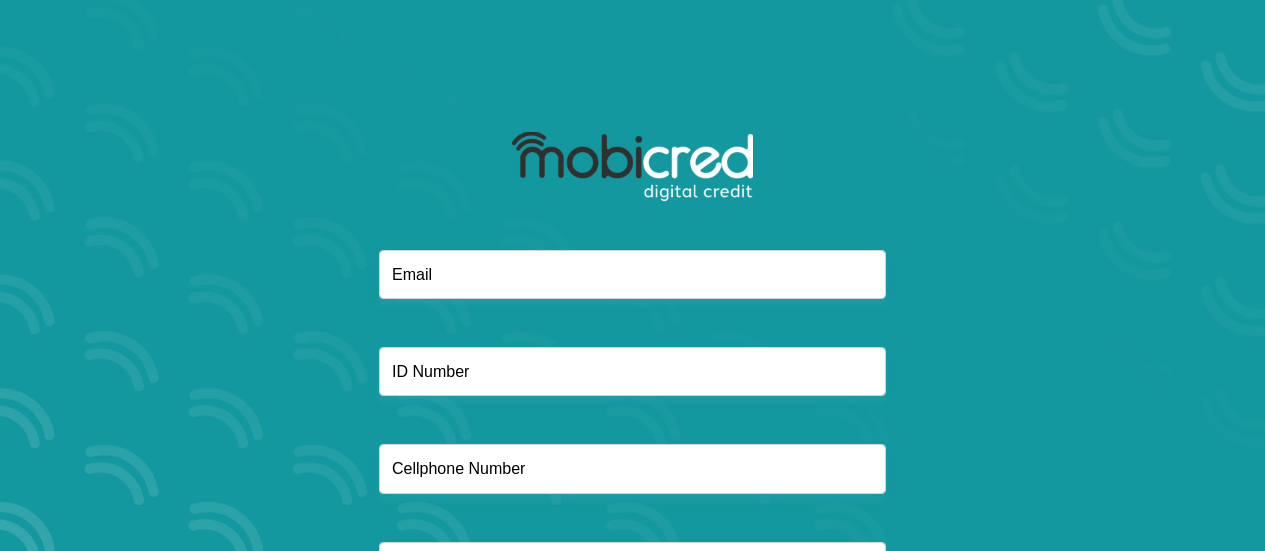 scroll, scrollTop: 0, scrollLeft: 0, axis: both 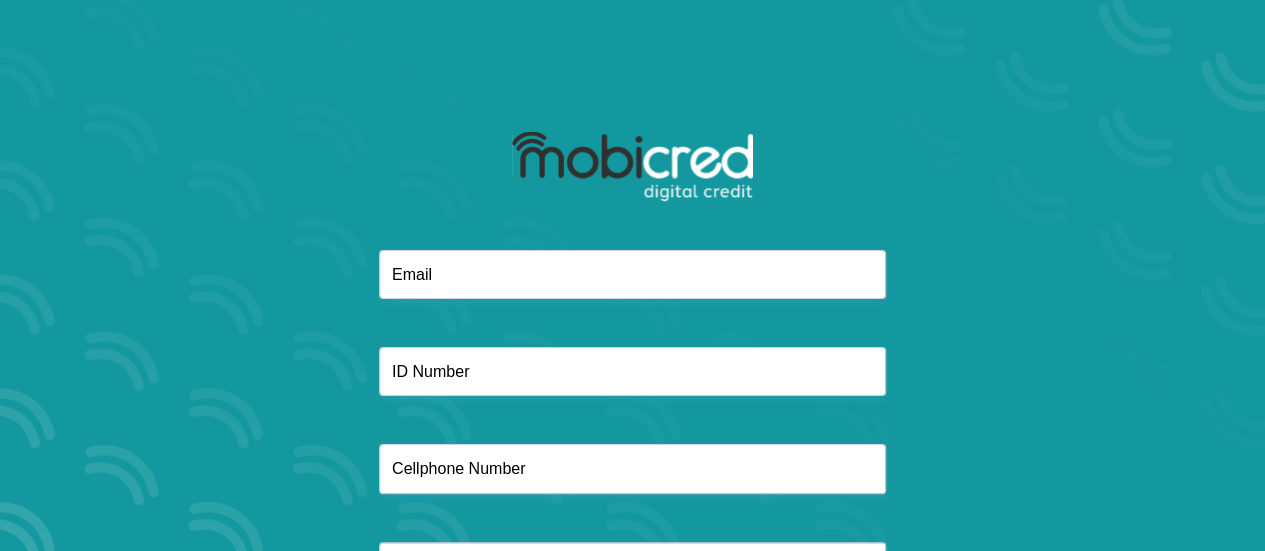 drag, startPoint x: 320, startPoint y: 503, endPoint x: 328, endPoint y: 496, distance: 10.630146 